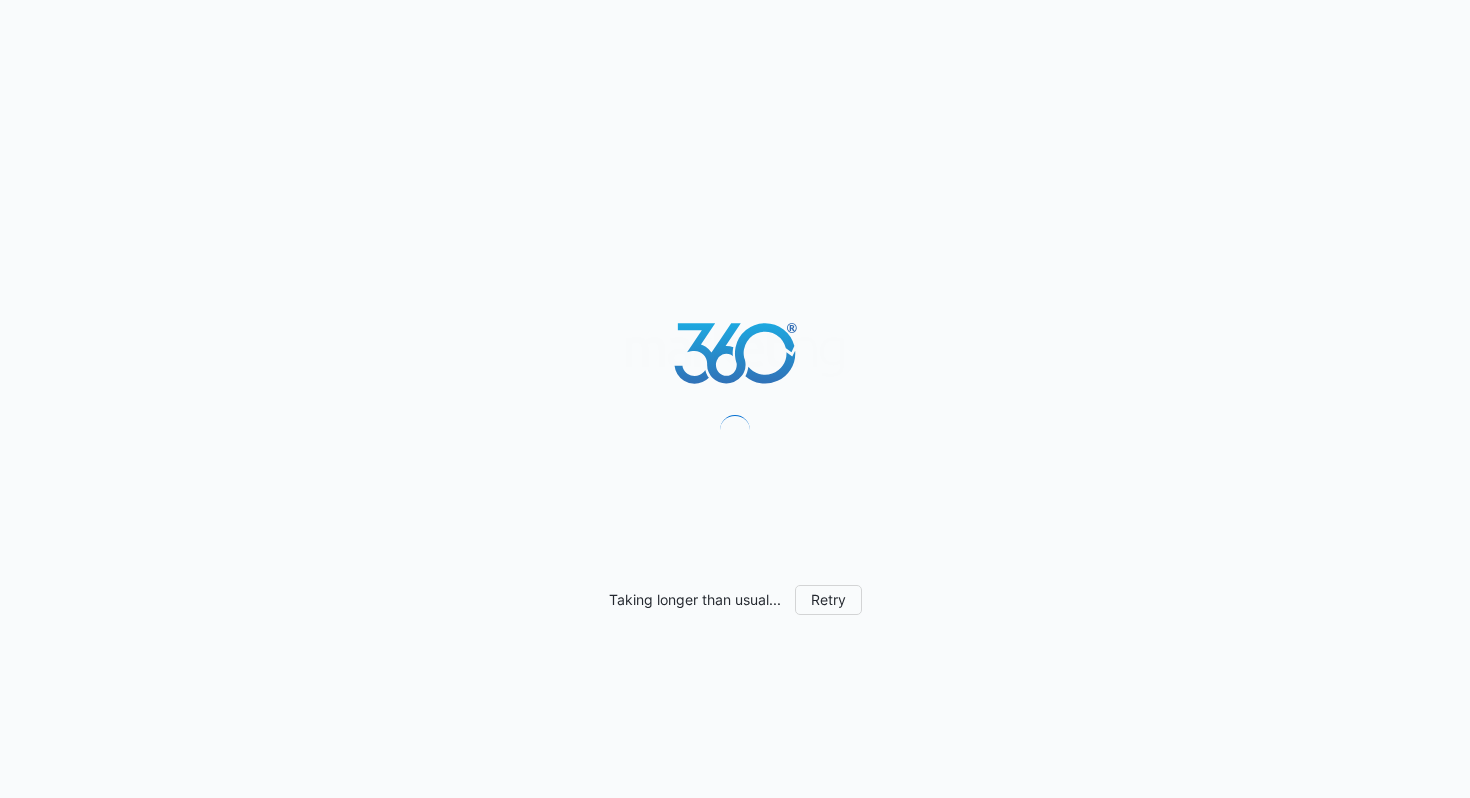 scroll, scrollTop: 0, scrollLeft: 0, axis: both 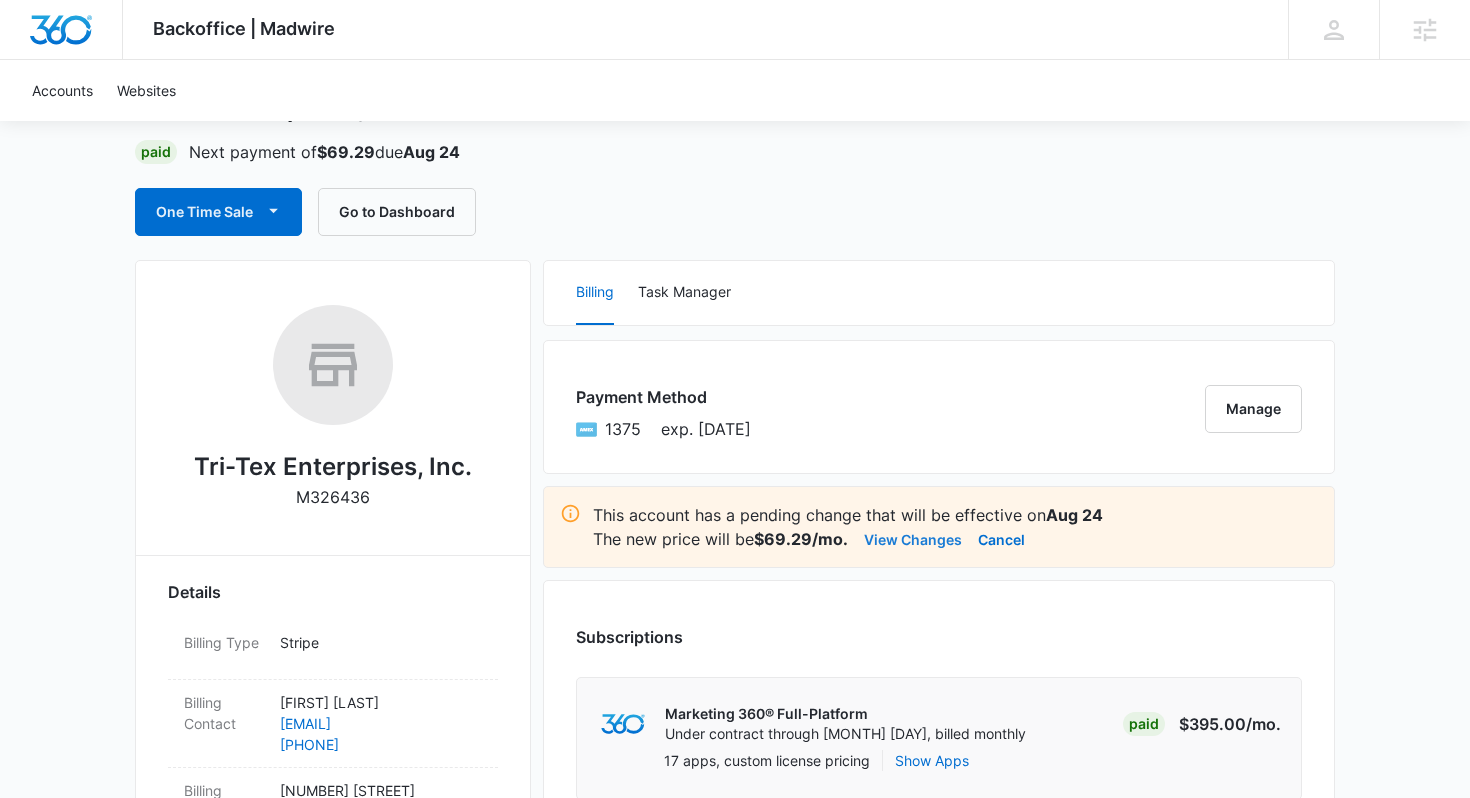 click on "View Changes" at bounding box center (913, 539) 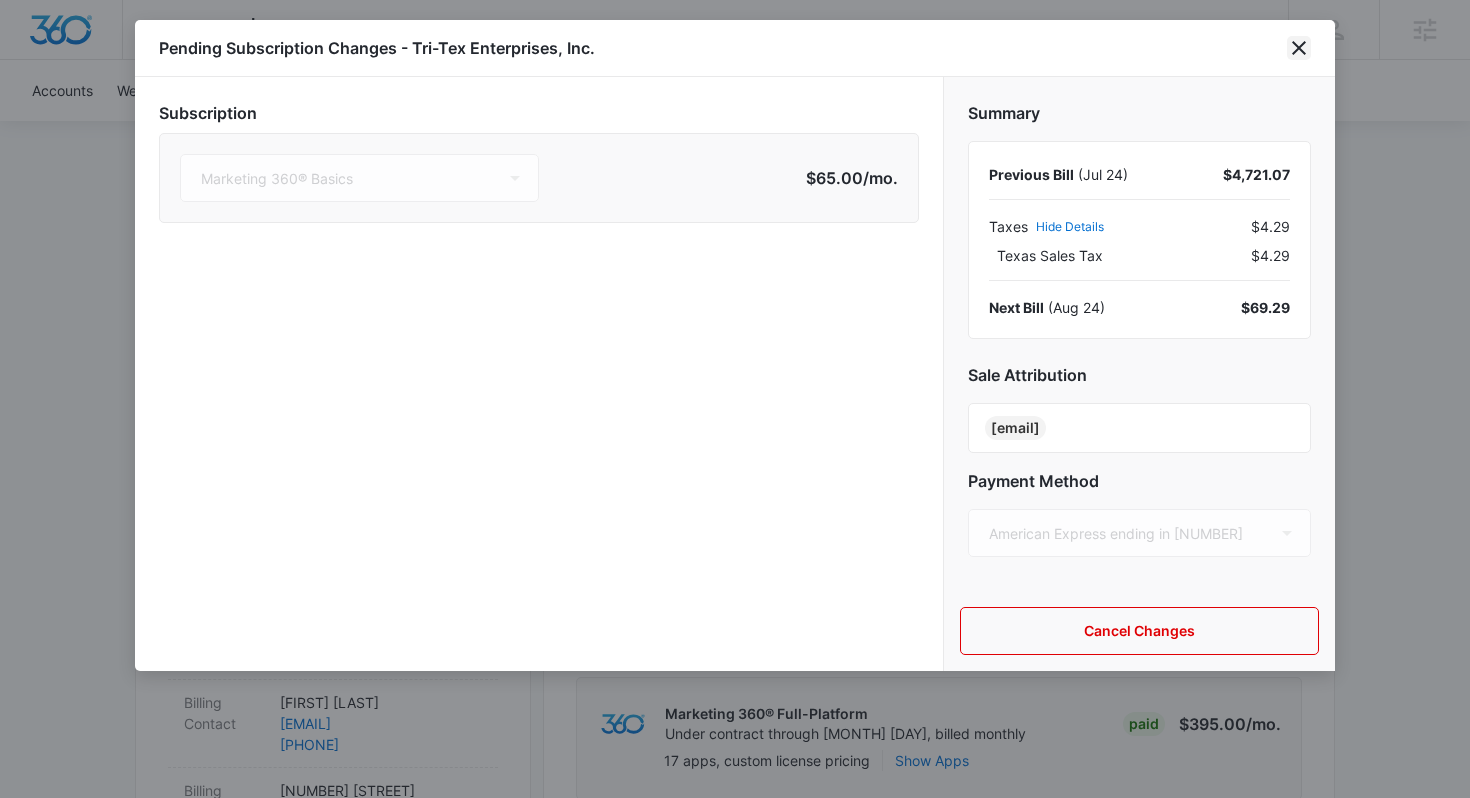 click 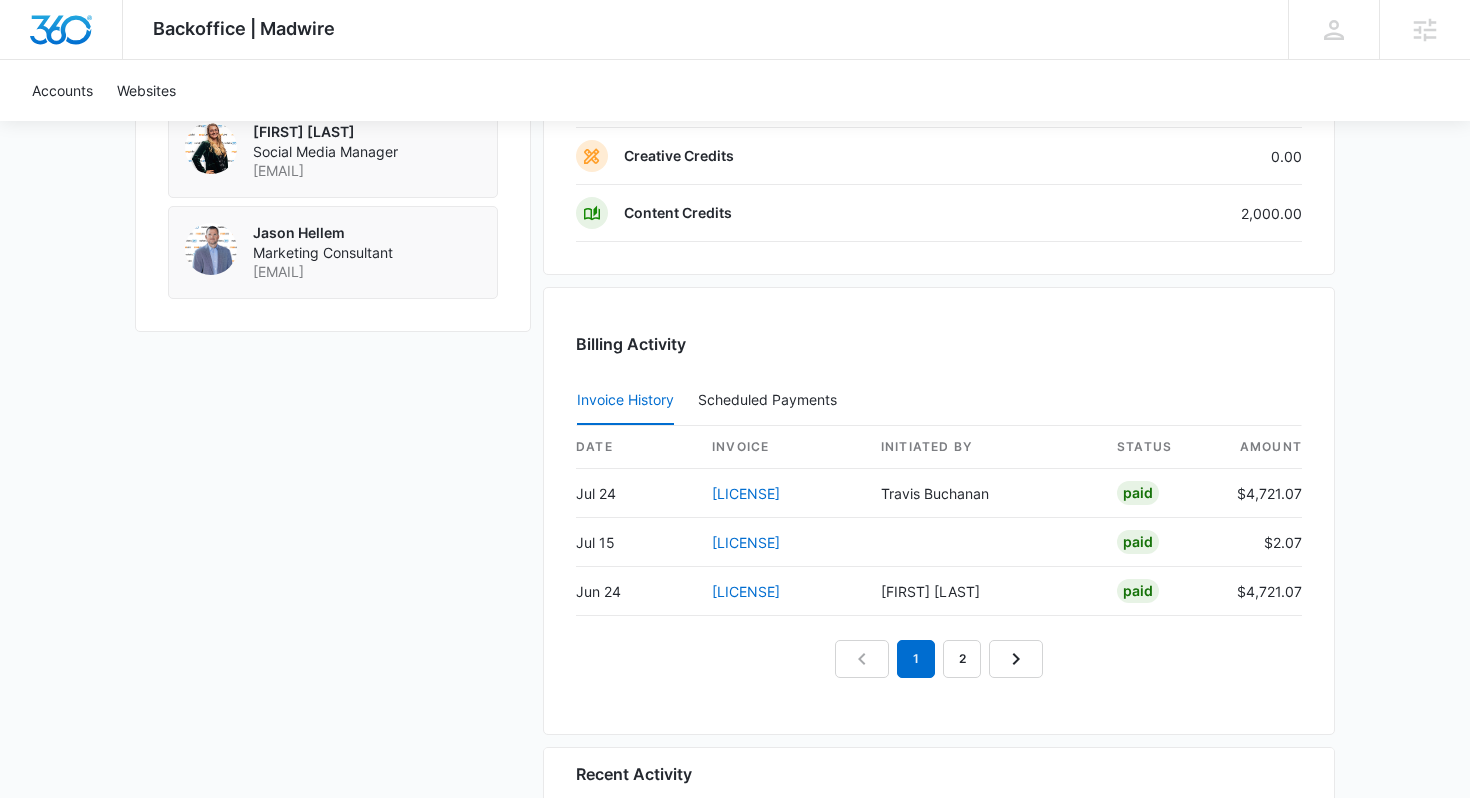 scroll, scrollTop: 1877, scrollLeft: 0, axis: vertical 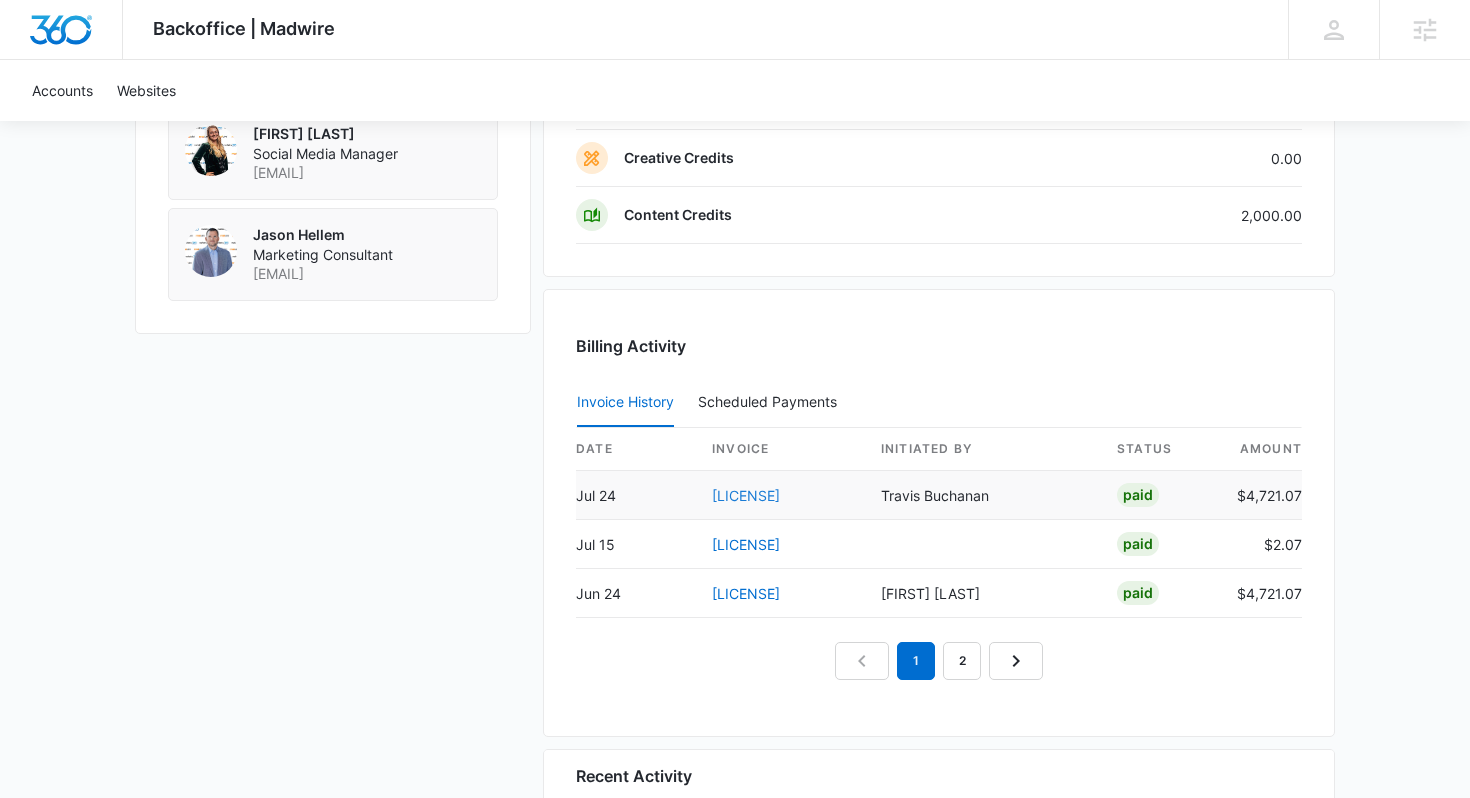 click on "4123792E-0008" at bounding box center (746, 495) 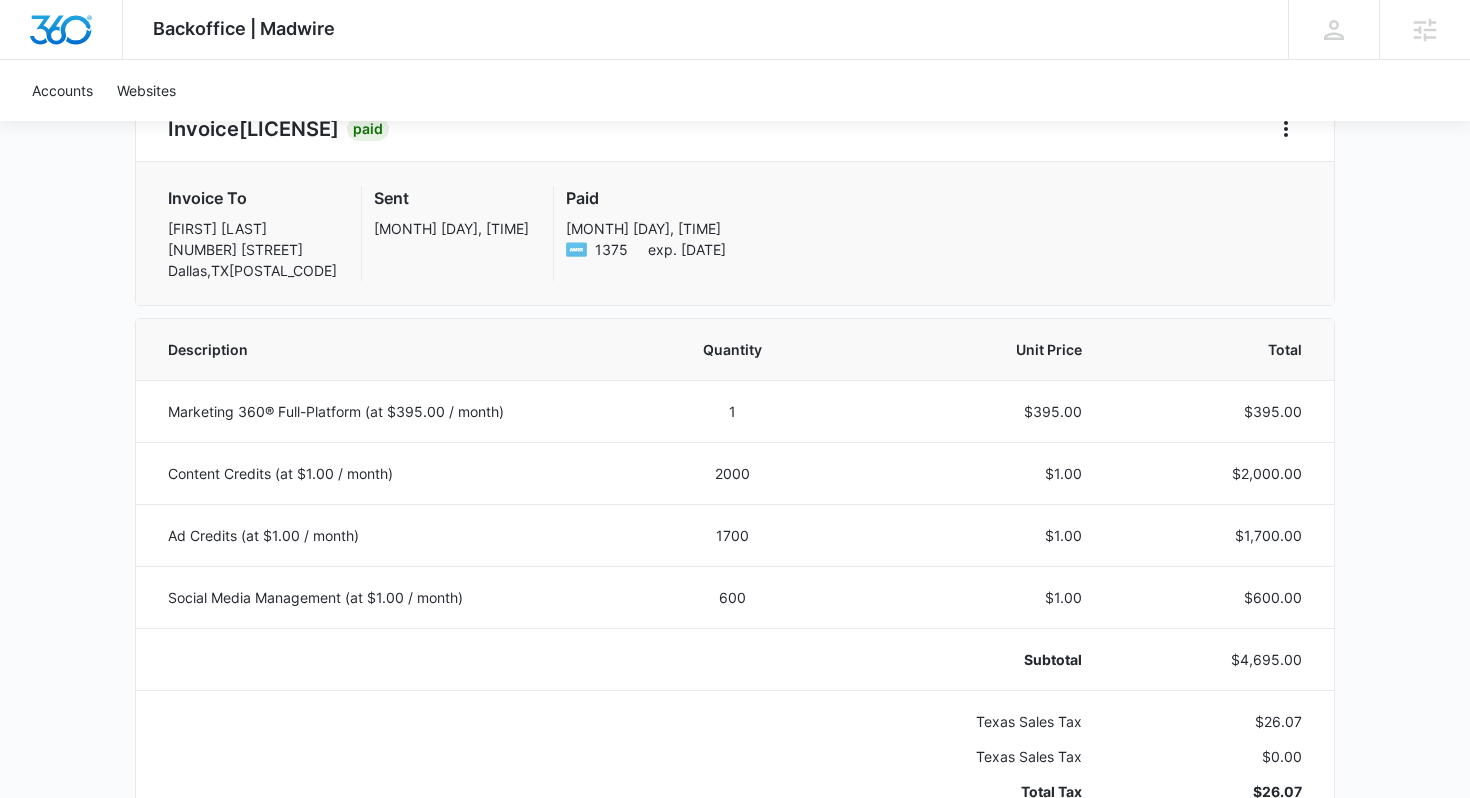 scroll, scrollTop: 0, scrollLeft: 0, axis: both 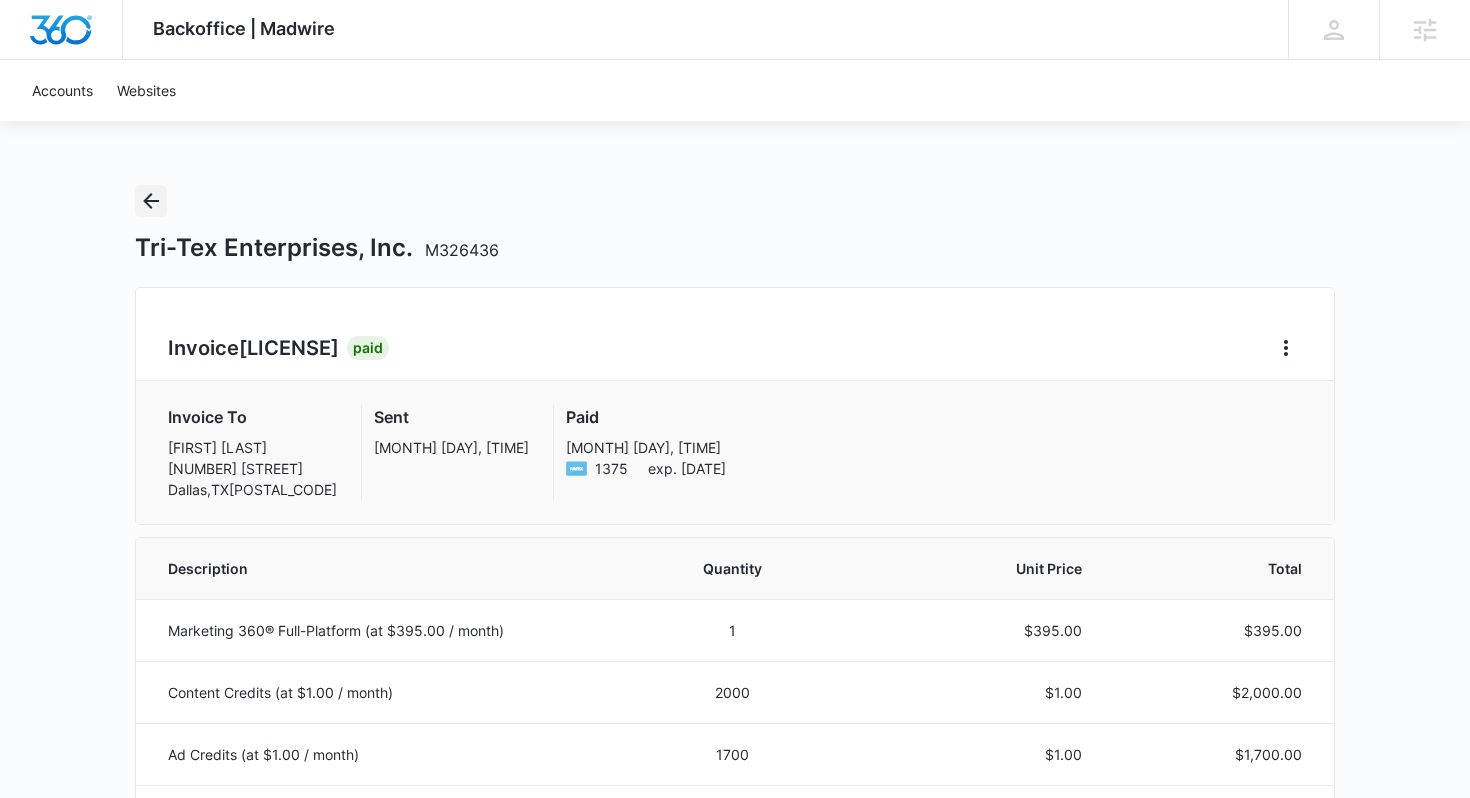 click 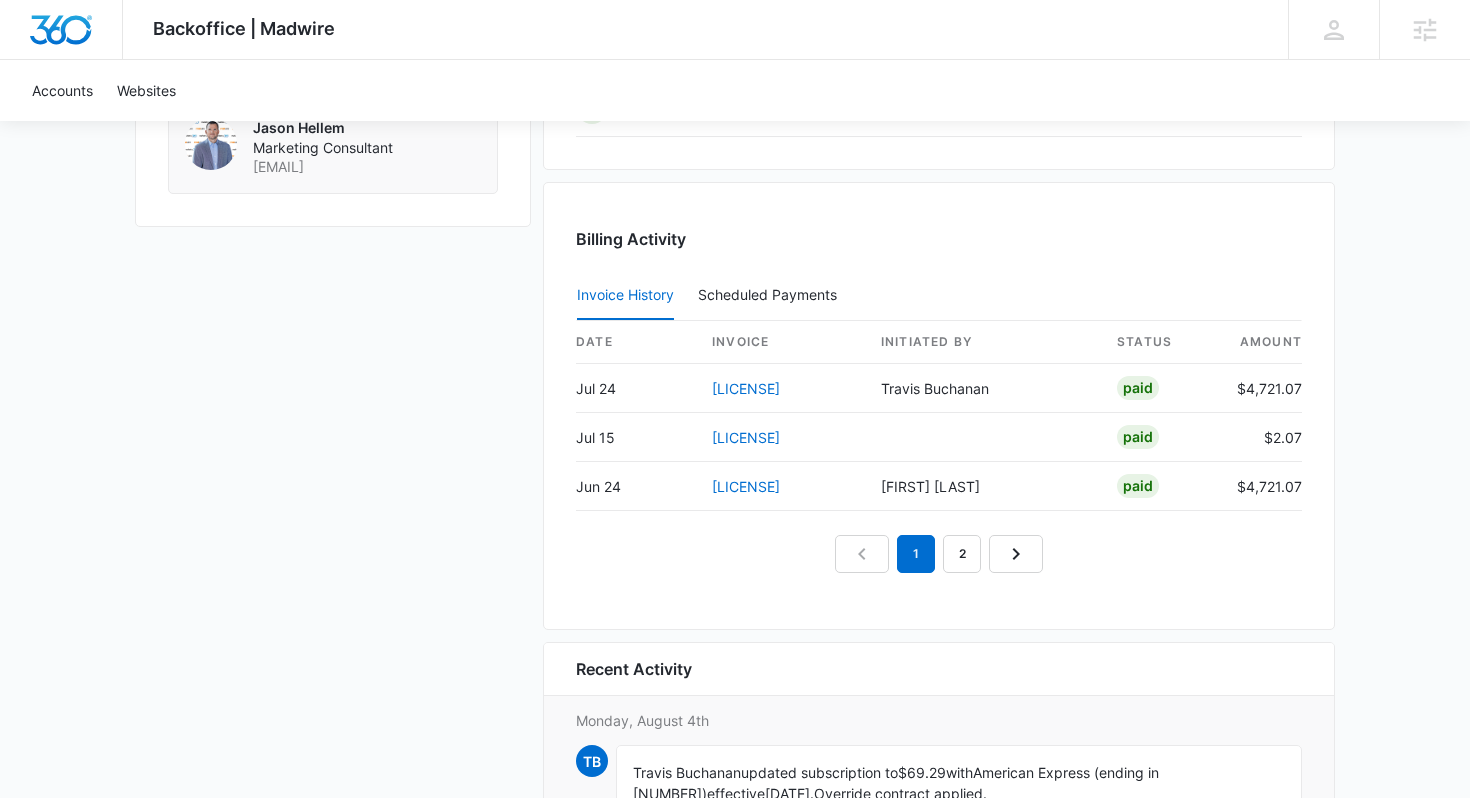 scroll, scrollTop: 1985, scrollLeft: 0, axis: vertical 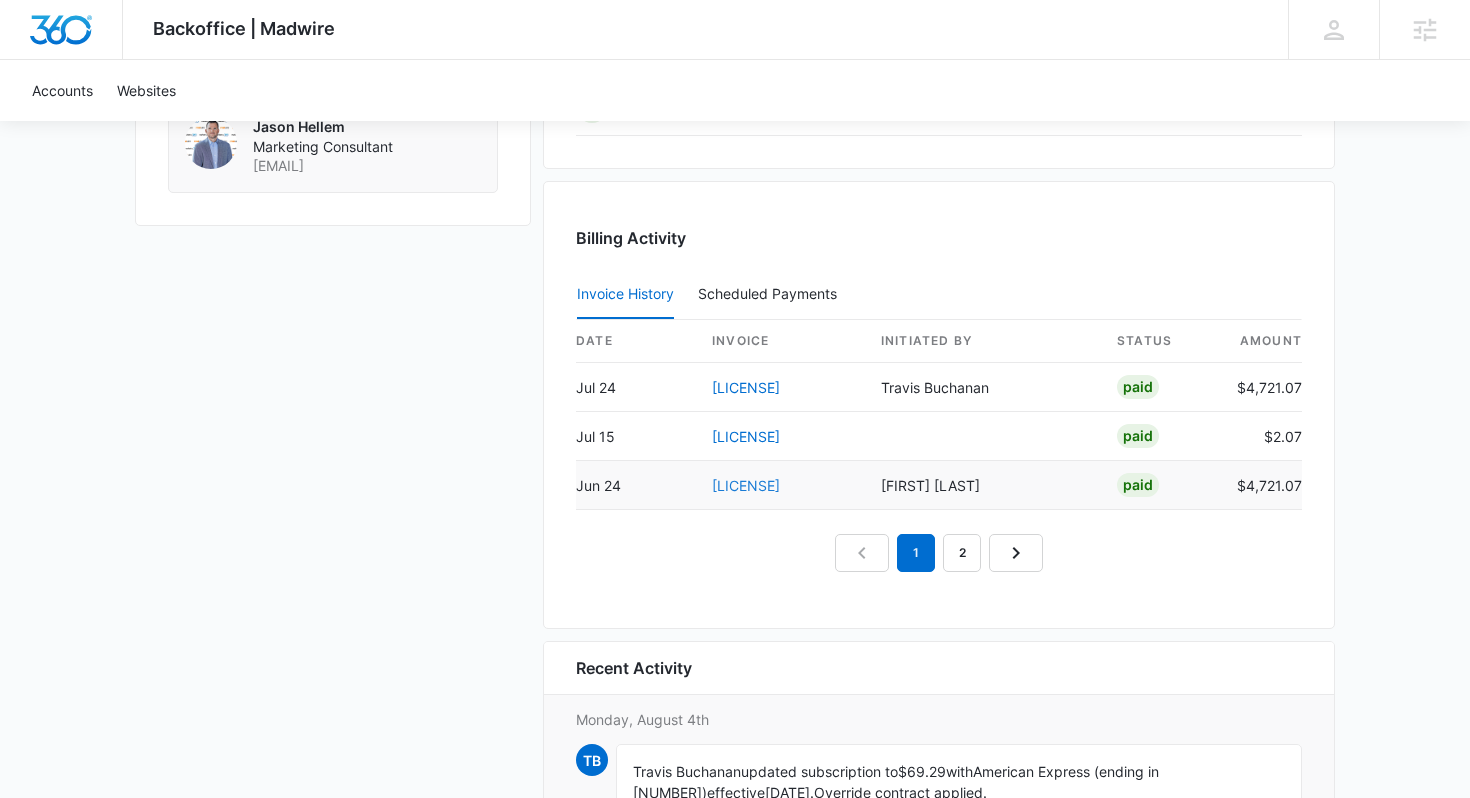 click on "4123792E-0006" at bounding box center [746, 485] 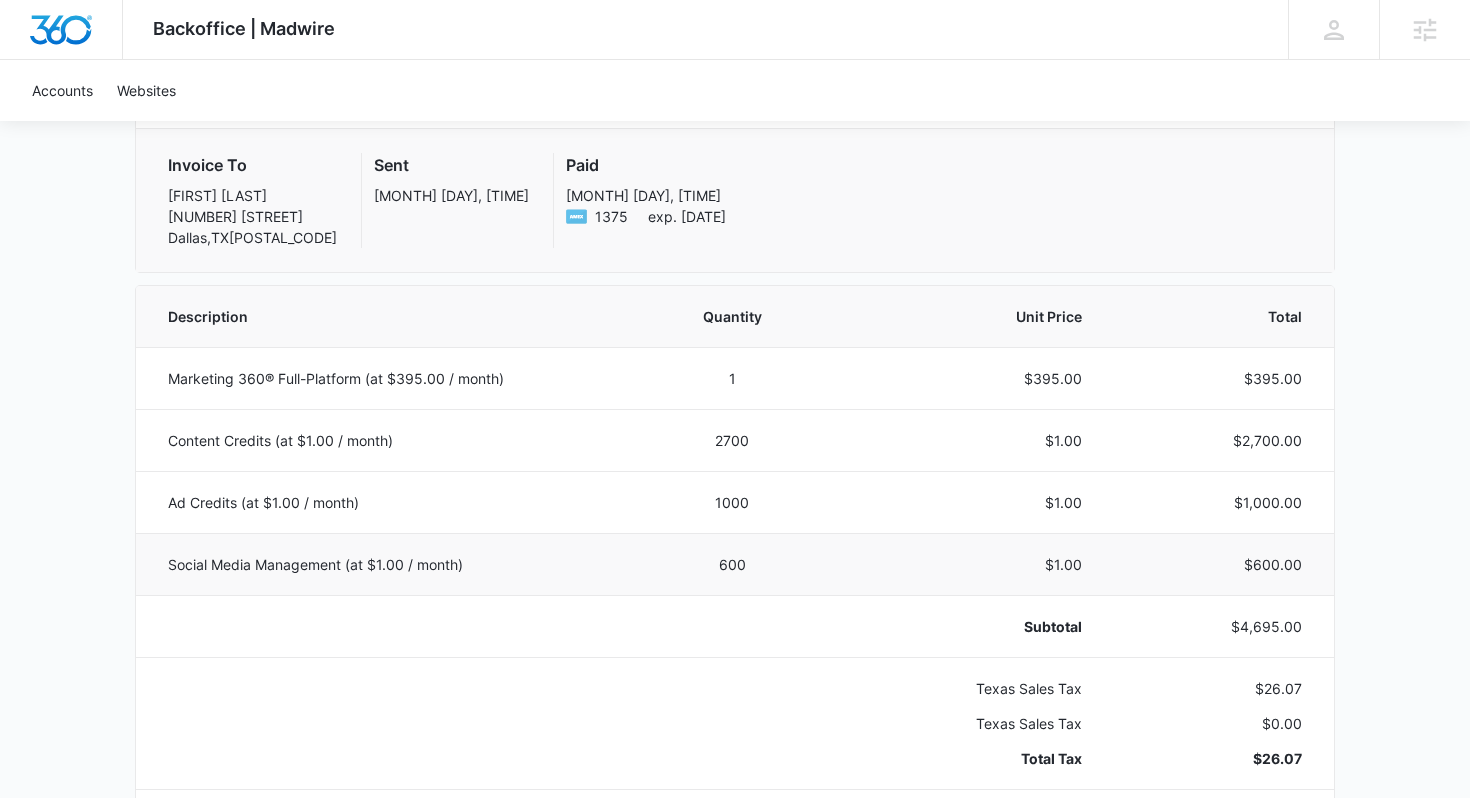 scroll, scrollTop: 0, scrollLeft: 0, axis: both 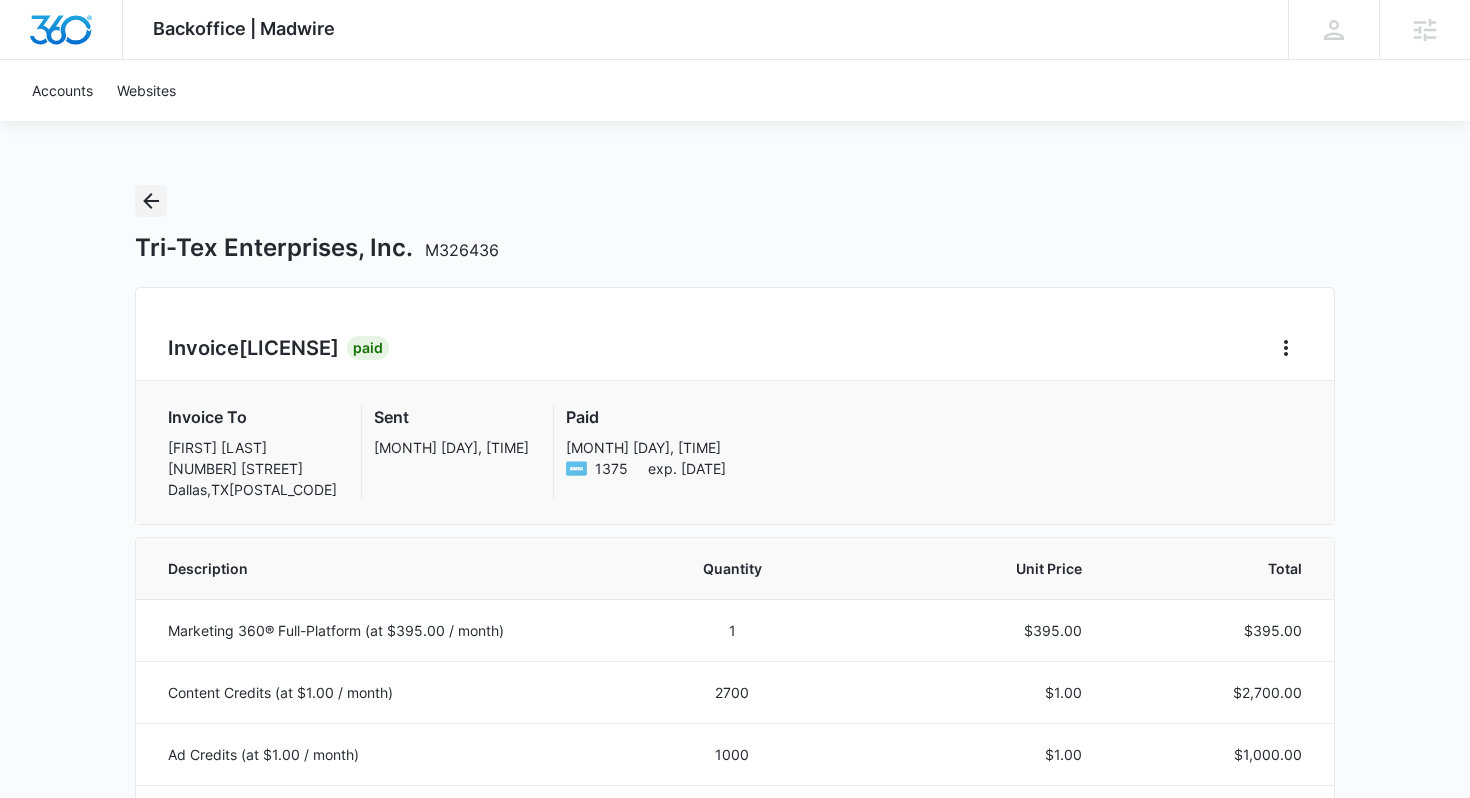 click 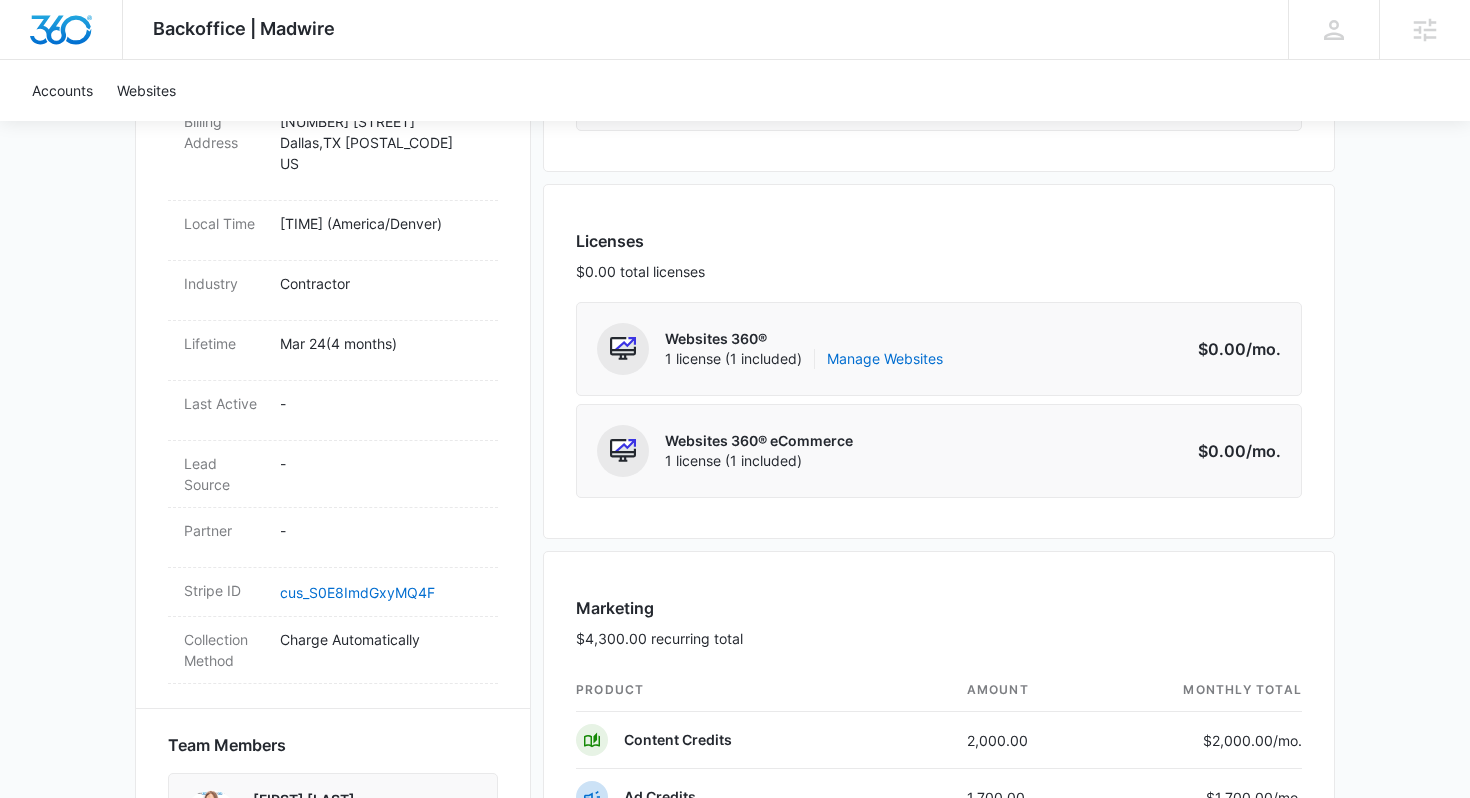 scroll, scrollTop: 1812, scrollLeft: 0, axis: vertical 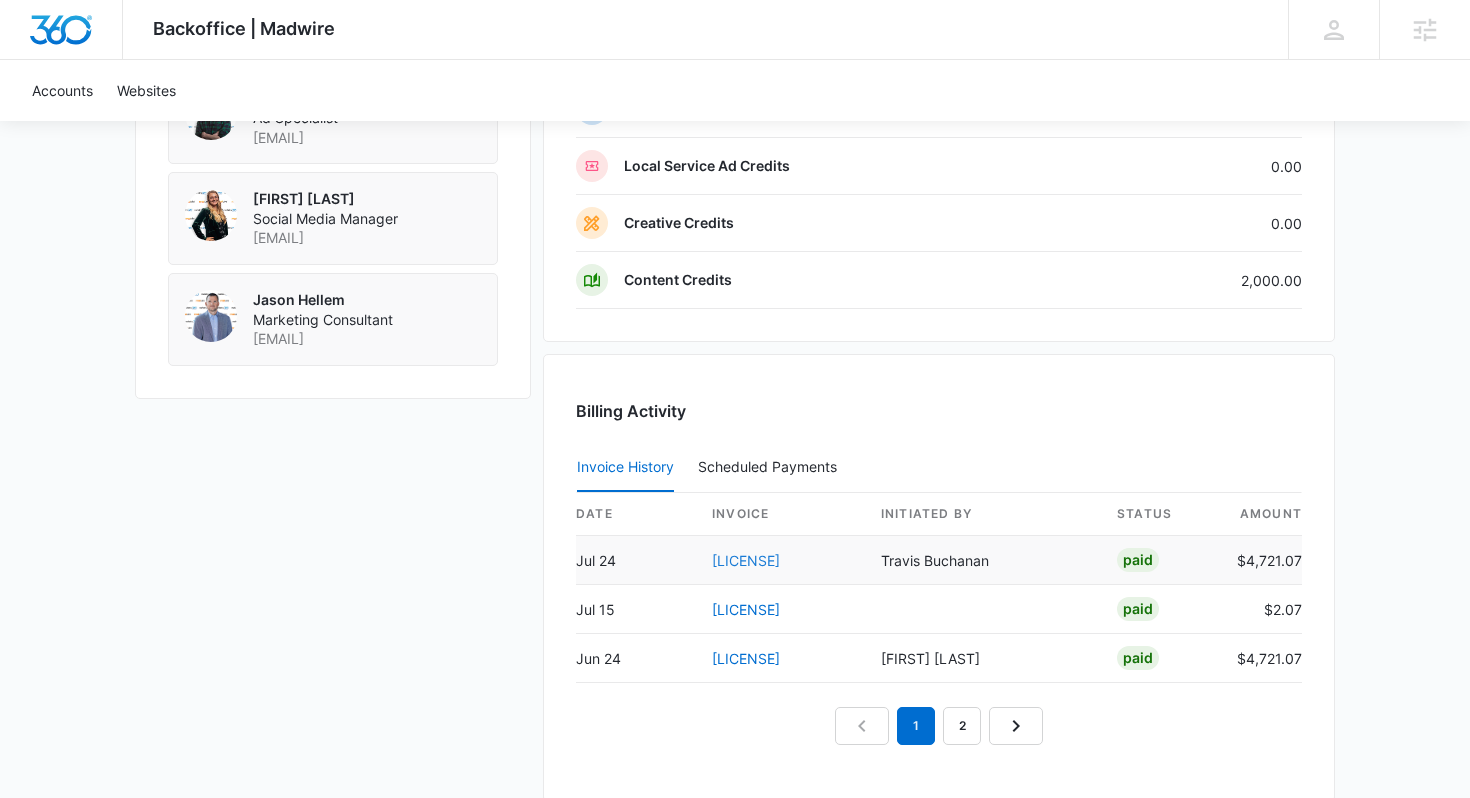 click on "4123792E-0008" at bounding box center (746, 560) 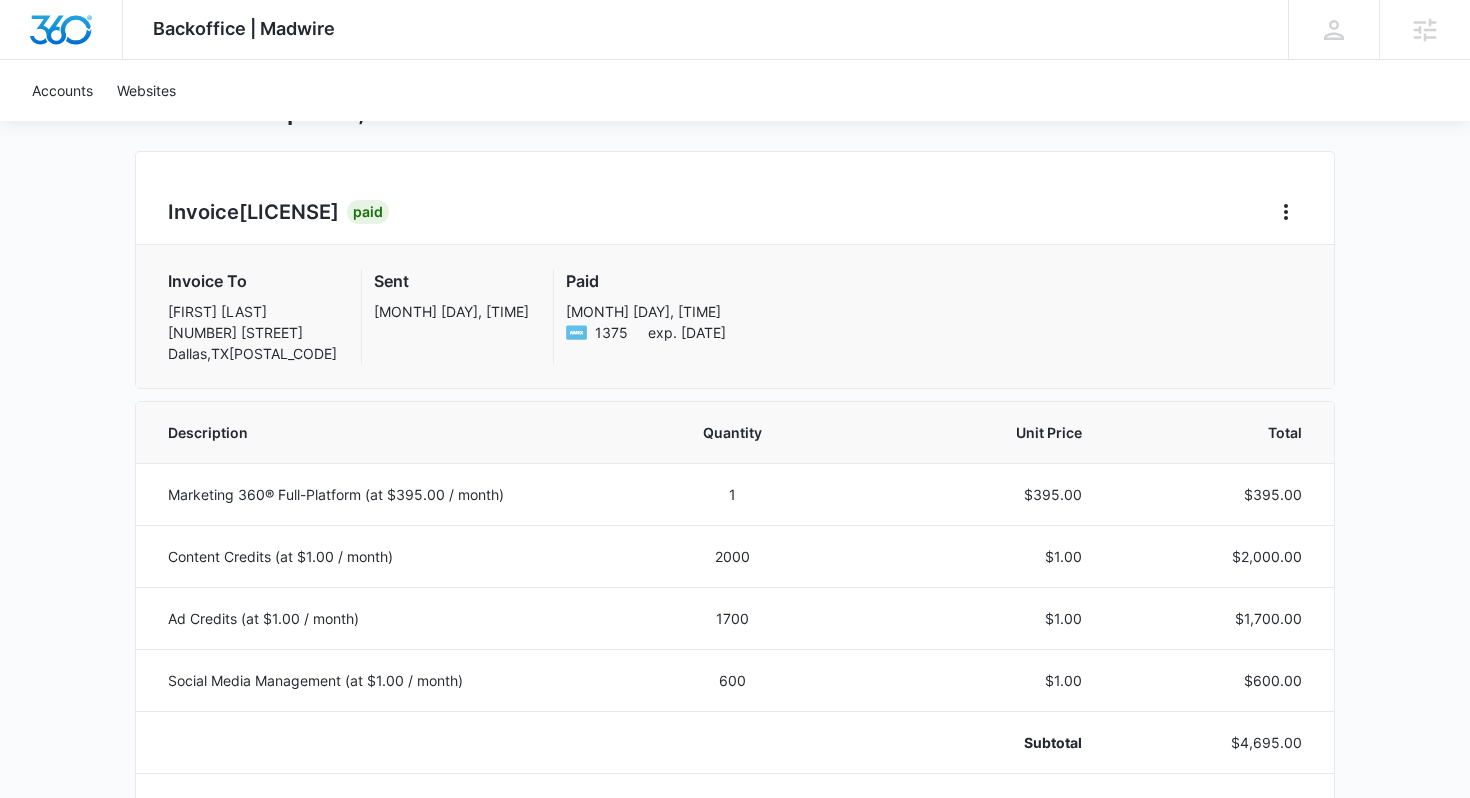 scroll, scrollTop: 0, scrollLeft: 0, axis: both 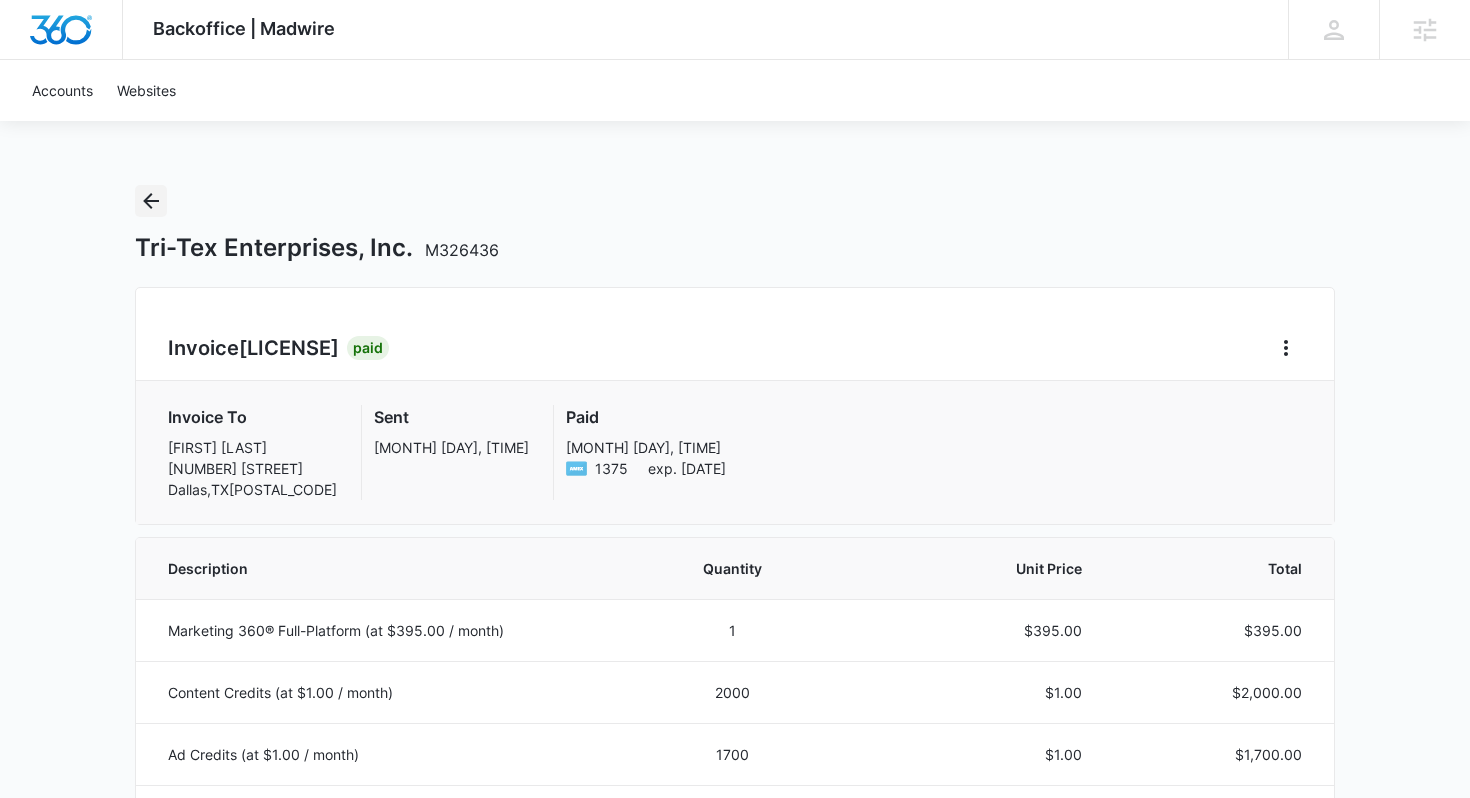 click 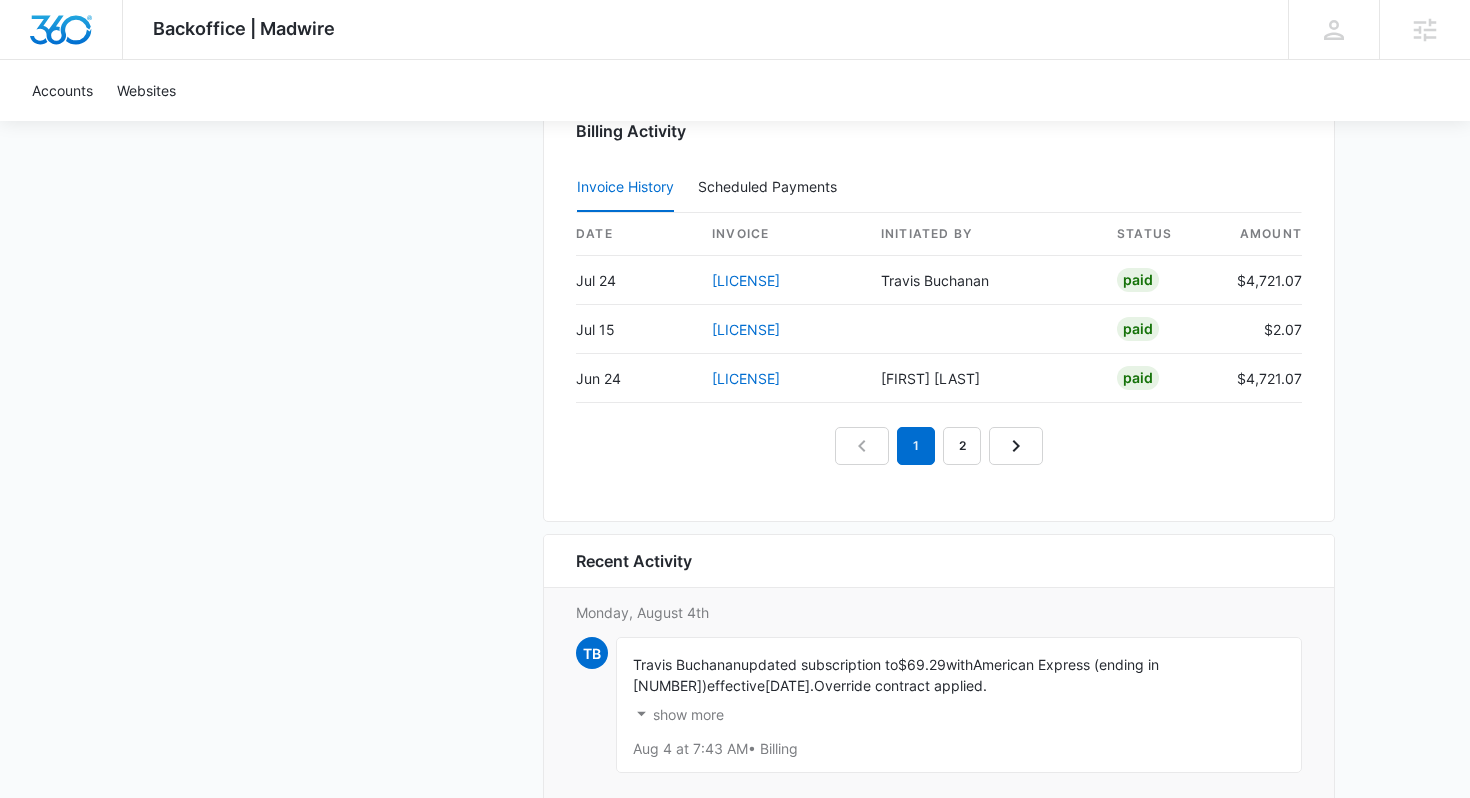 scroll, scrollTop: 2197, scrollLeft: 0, axis: vertical 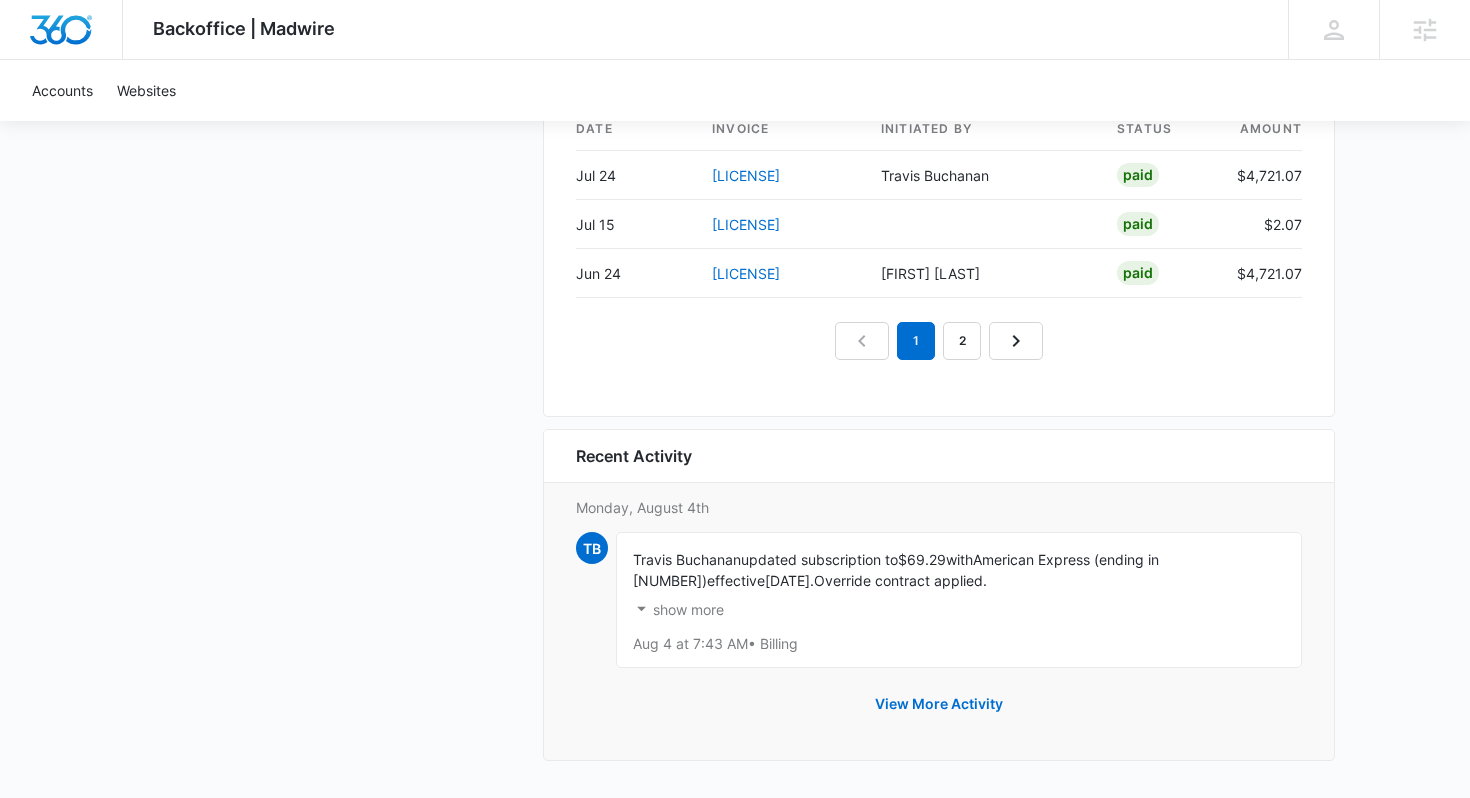 click on "show more" at bounding box center (688, 610) 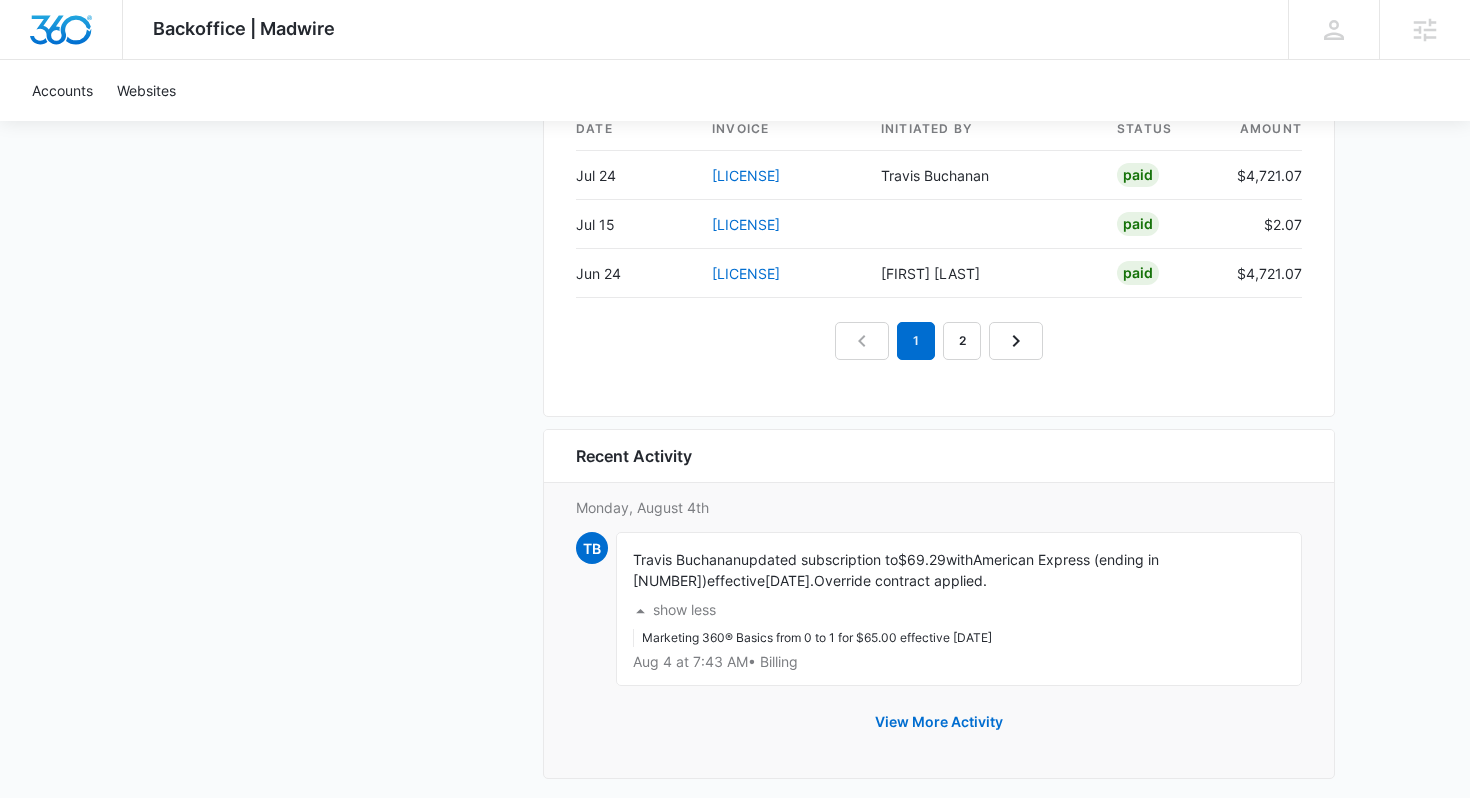 click on "Tri-Tex Enterprises, Inc. M326436 Details Billing Type Stripe Billing Contact Matthew Brock mbrock@tri-tex.net 12147441246 Billing Address 4909 Lakawana St. Dallas ,  TX   75247 US Local Time 03:47pm   ( America/Denver ) Industry Contractor Lifetime Mar 24  ( 4 months ) Last Active - Lead Source - Partner - Stripe ID cus_S0E8ImdGxyMQ4F Collection Method Charge Automatically Team Members emilee egan Marketing Consultant emilee.egan@marketing360.com Tyler Pajak Onboarding Consultant tyler.pajak@madwire.com Travis Buchanan Success Manager travis.buchanan@madwire.com Andrew Gilbert Ad Specialist andrew.gilbert@madwire.com Scottlyn Wiggins Social Media Manager scottlyn.wiggins@madwire.com Jason Hellem Marketing Consultant jason.hellem@madwire.com Billing Task Manager Payment Method 1375 exp. 2/2030 Manage This account has a pending change that will be effective on  Aug 24 The new price will be  $69.29/mo. View Changes Cancel Subscriptions Marketing 360® Full-Platform Under contract through Sep 24, billed monthly" at bounding box center (735, -503) 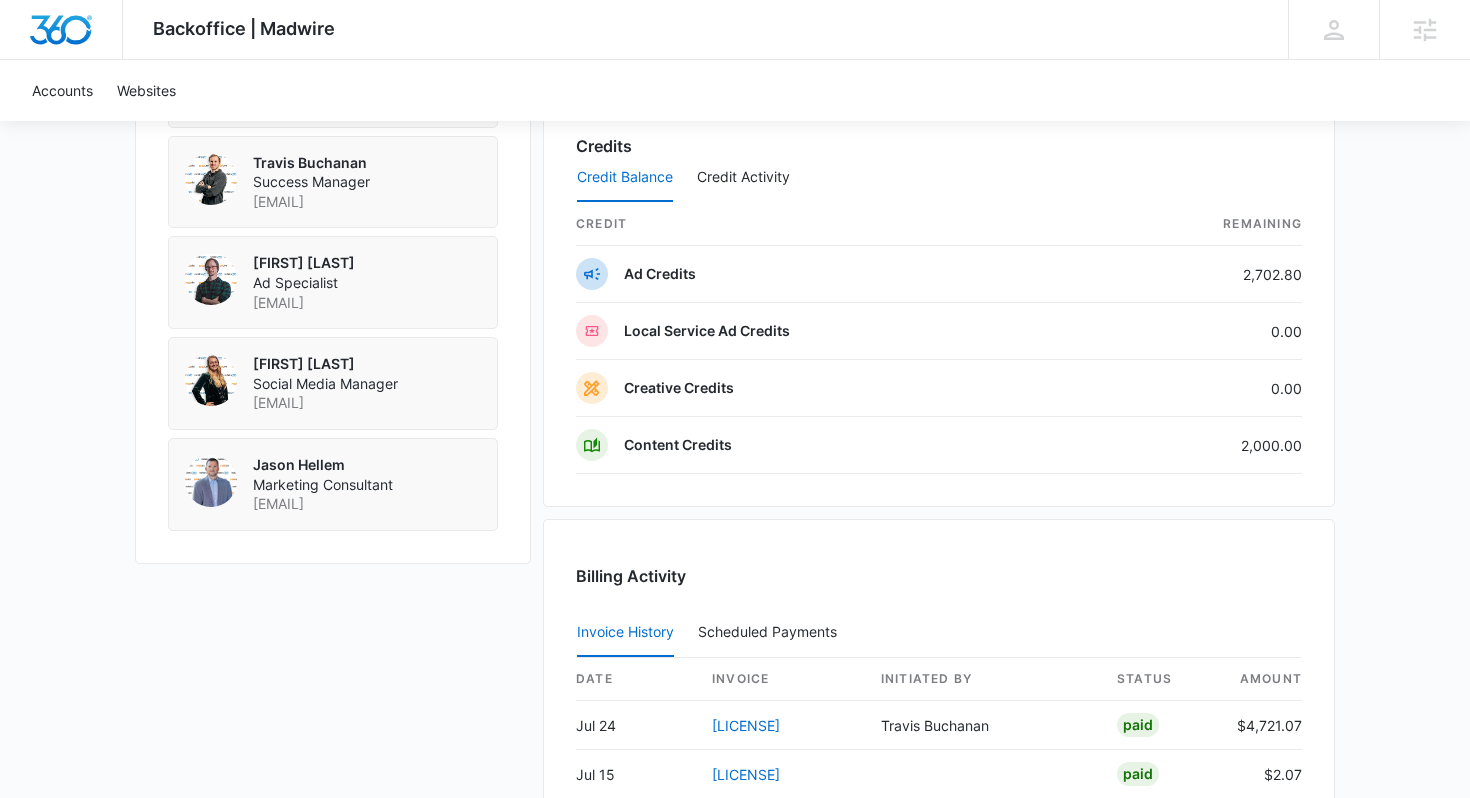 scroll, scrollTop: 1960, scrollLeft: 0, axis: vertical 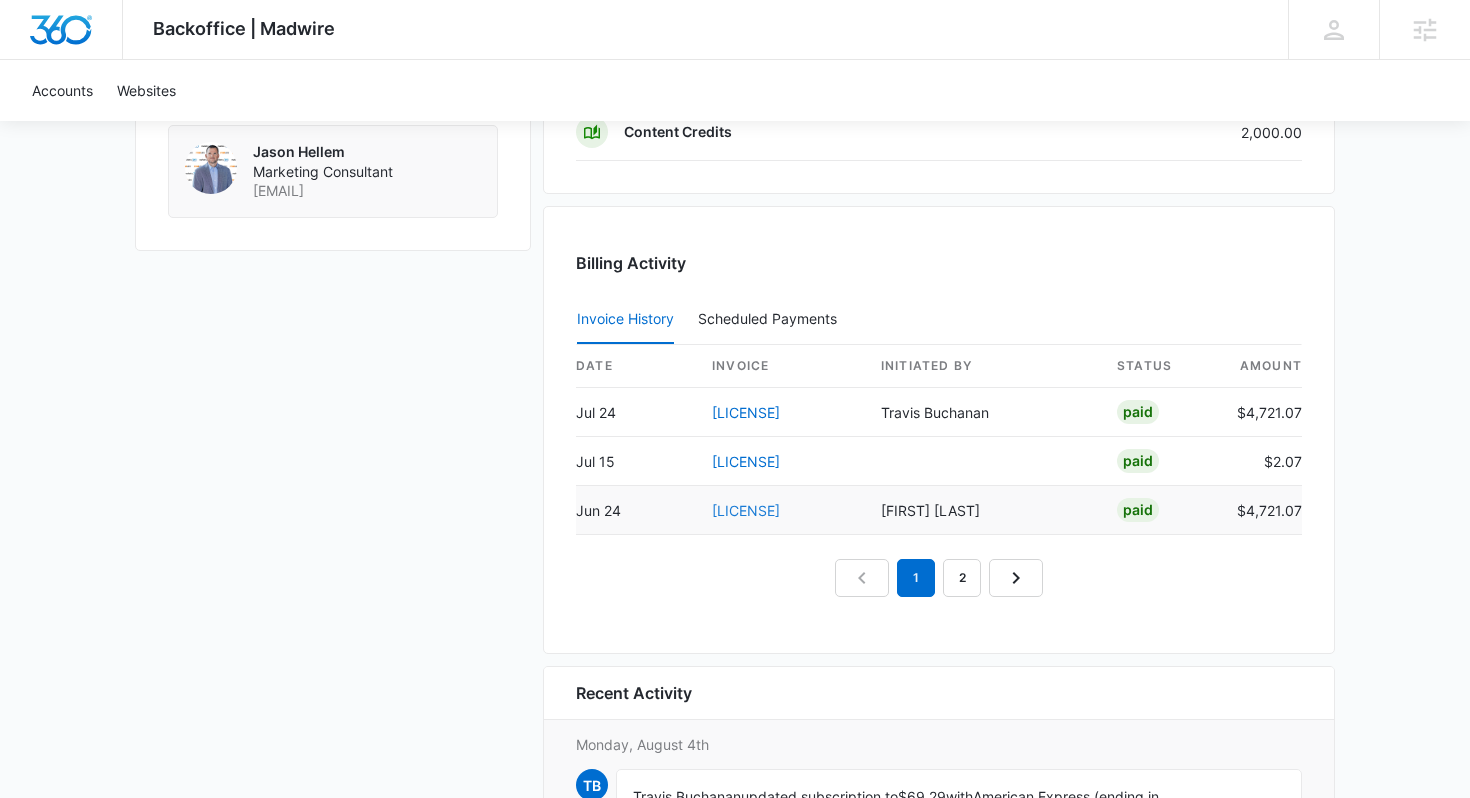 click on "4123792E-0006" at bounding box center (746, 510) 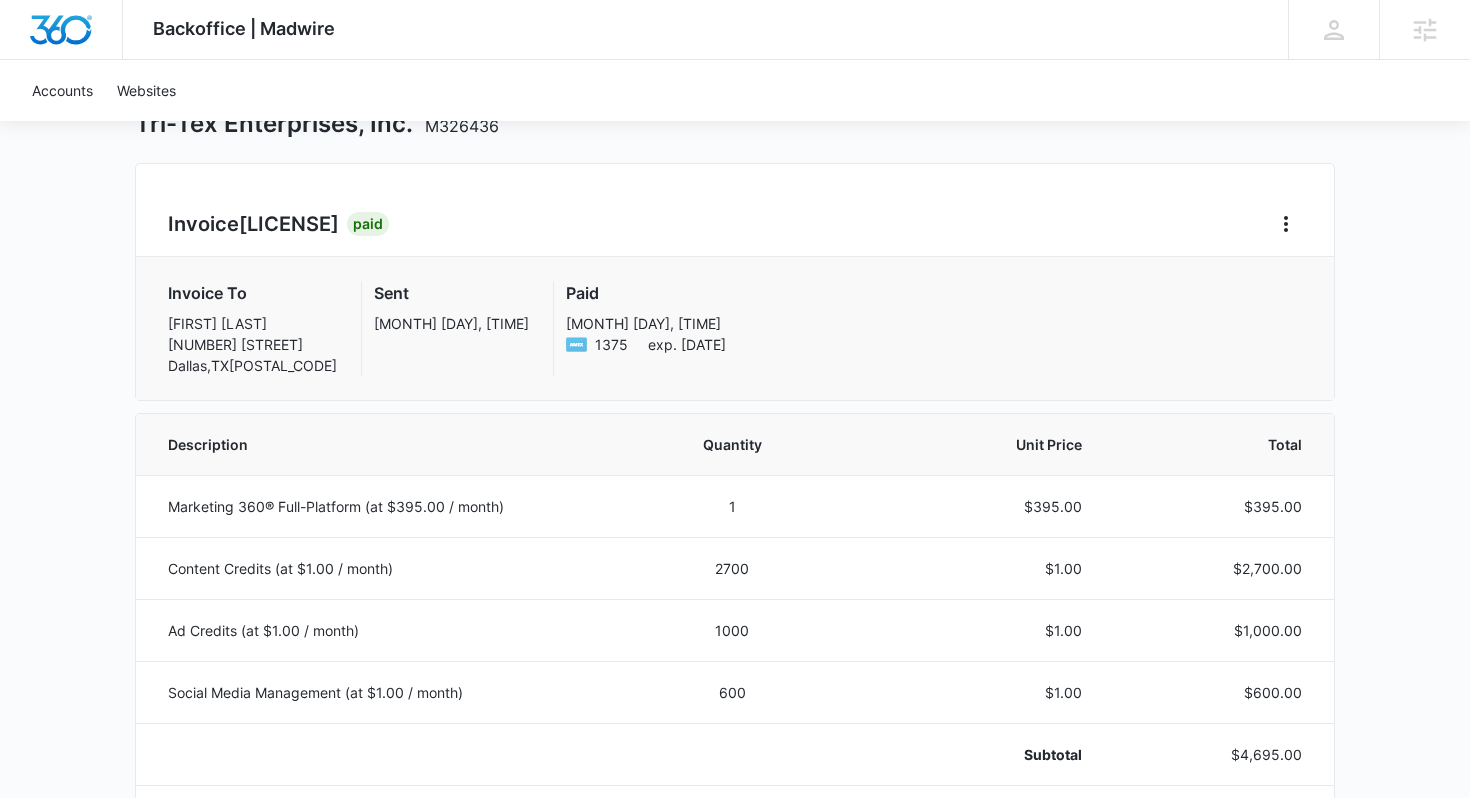 scroll, scrollTop: 0, scrollLeft: 0, axis: both 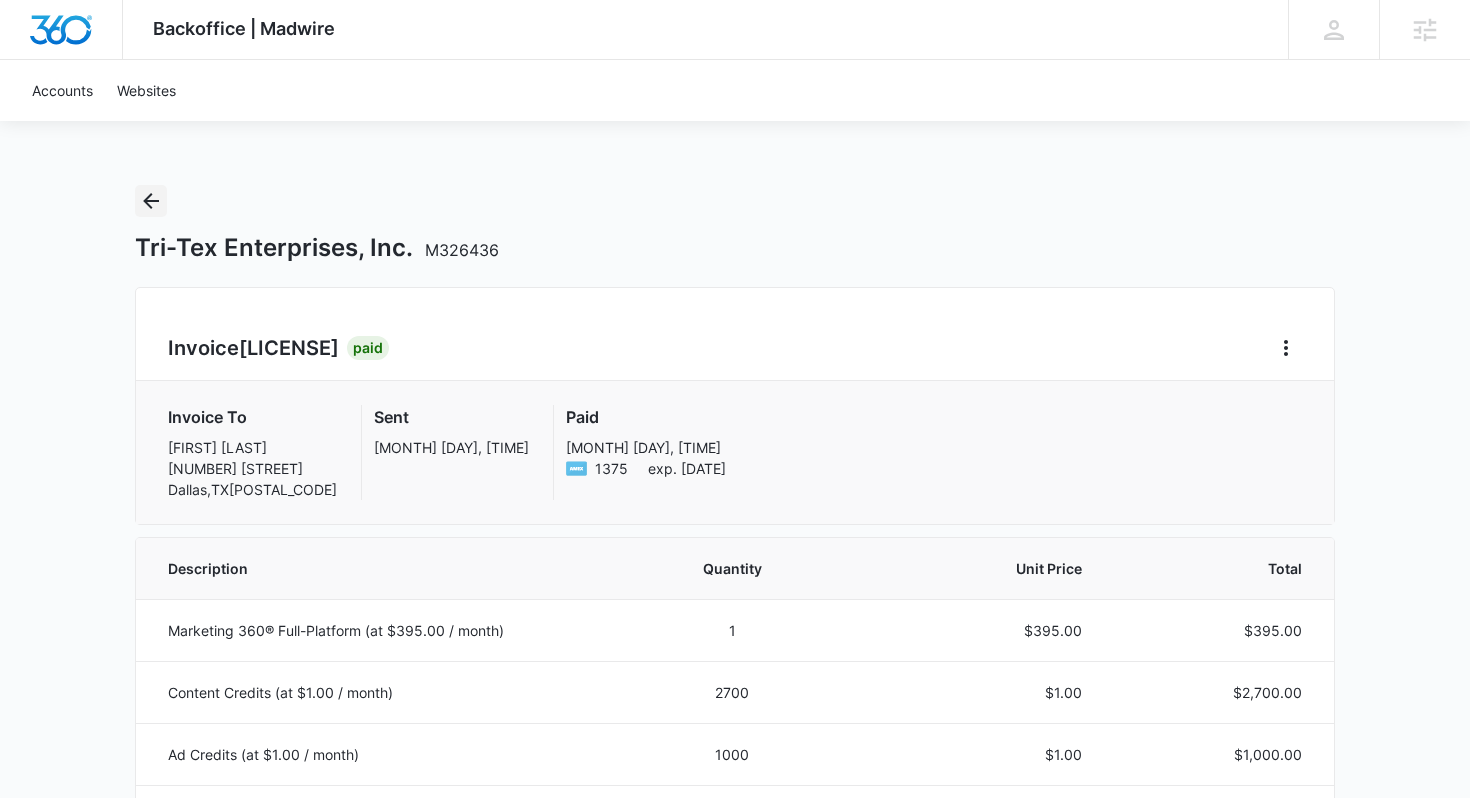 click 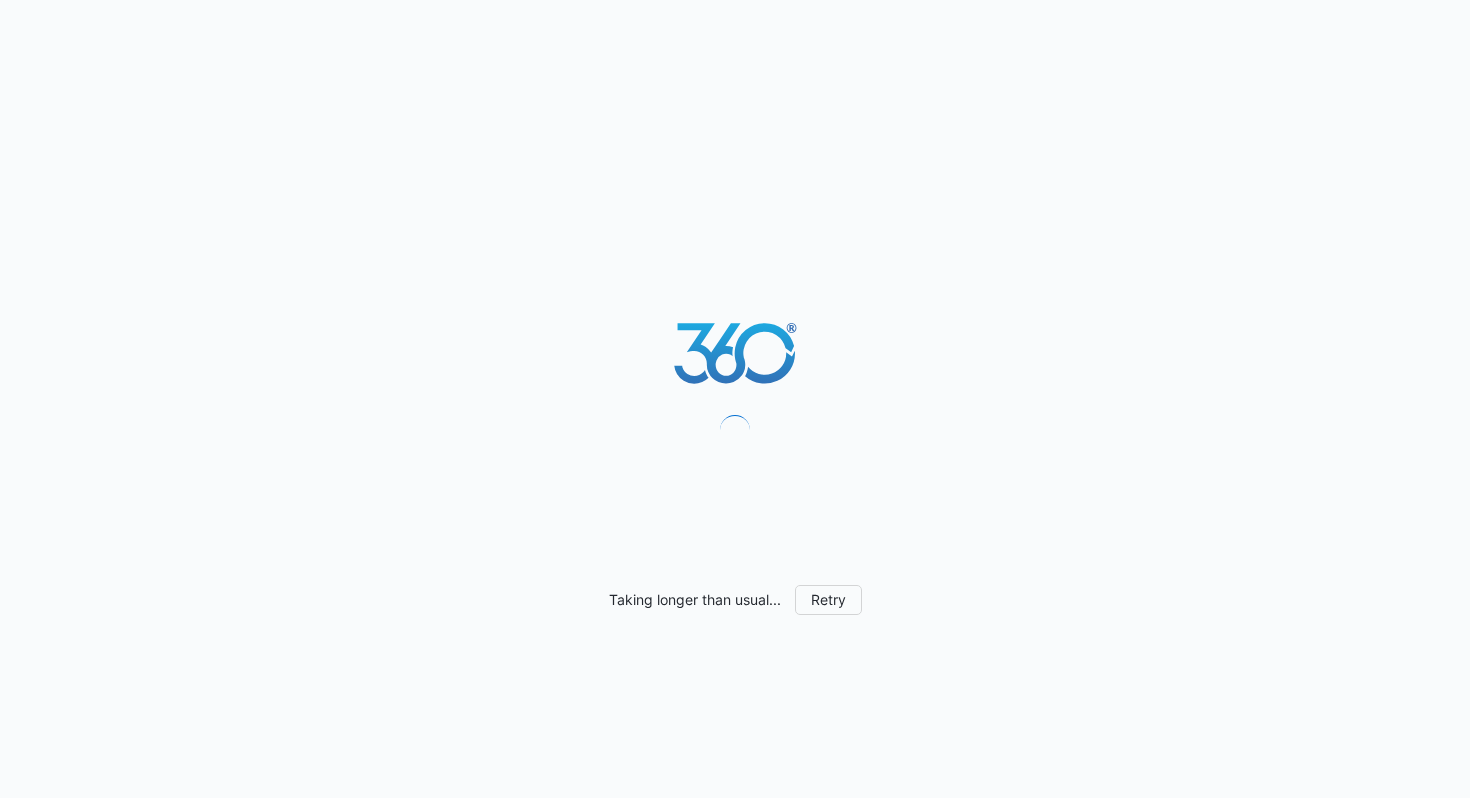 scroll, scrollTop: 0, scrollLeft: 0, axis: both 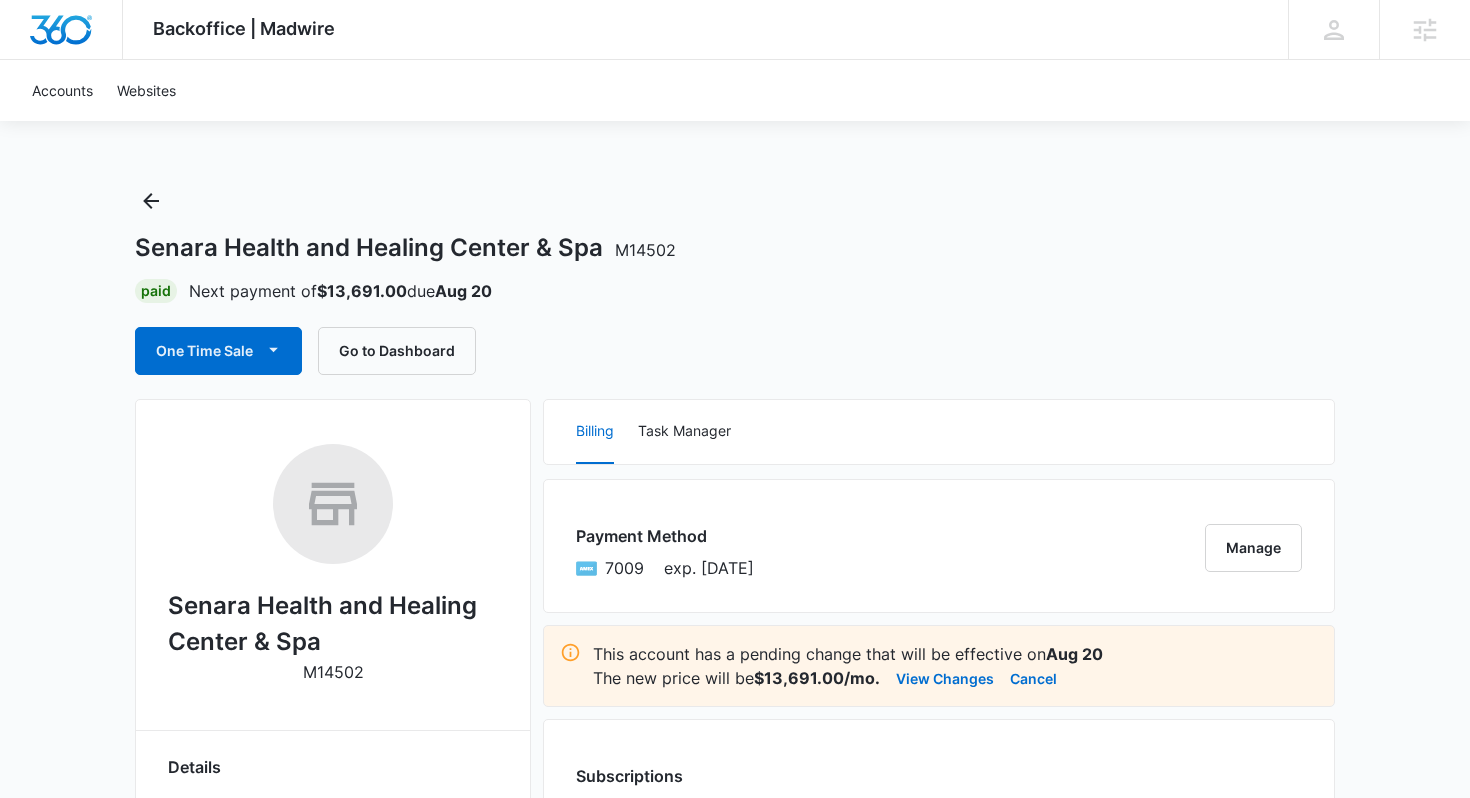 click on "This account has a pending change that will be effective on [DATE] The new price will be  $[PRICE]/mo. View Changes Cancel" at bounding box center (939, 666) 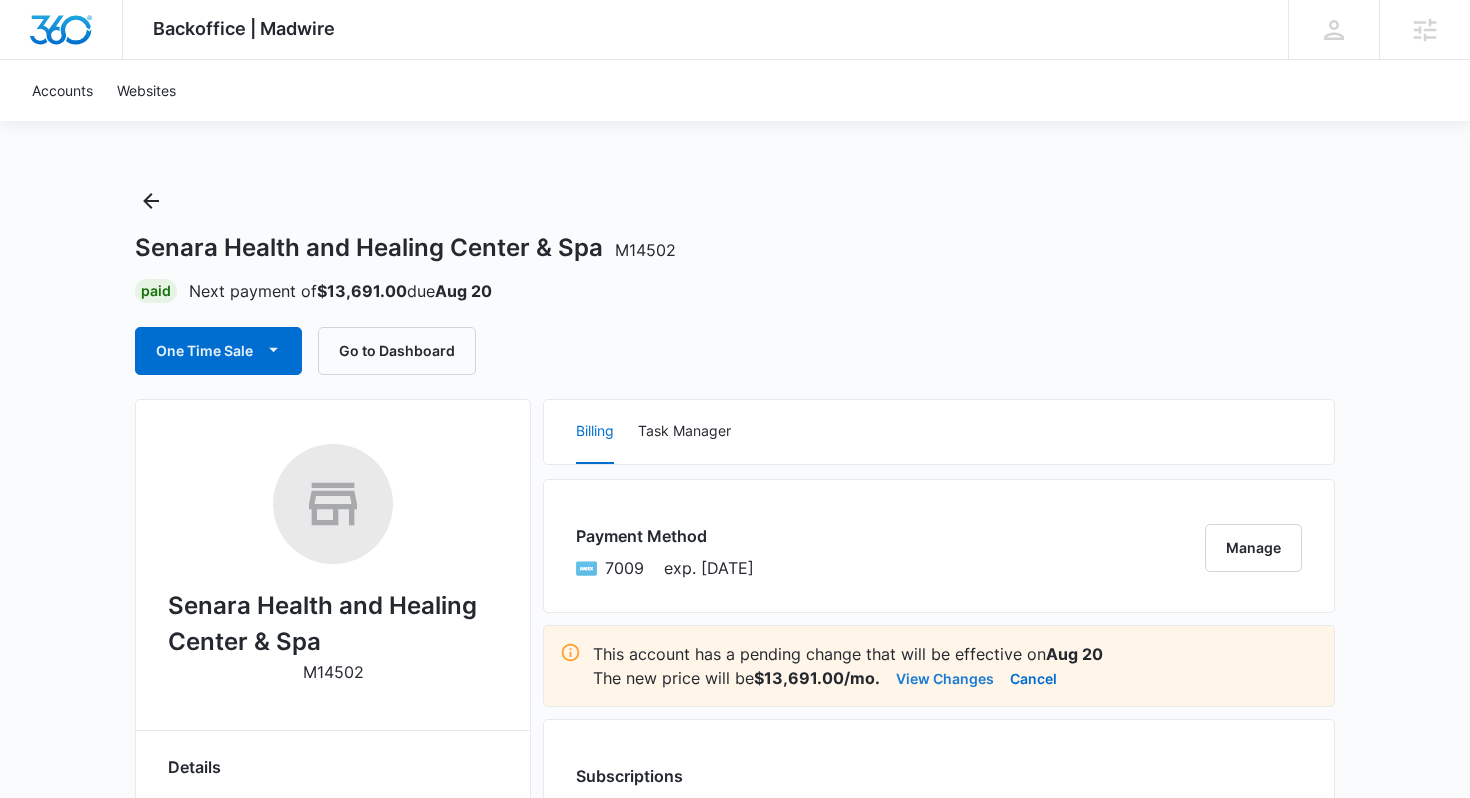 click on "View Changes" at bounding box center (945, 678) 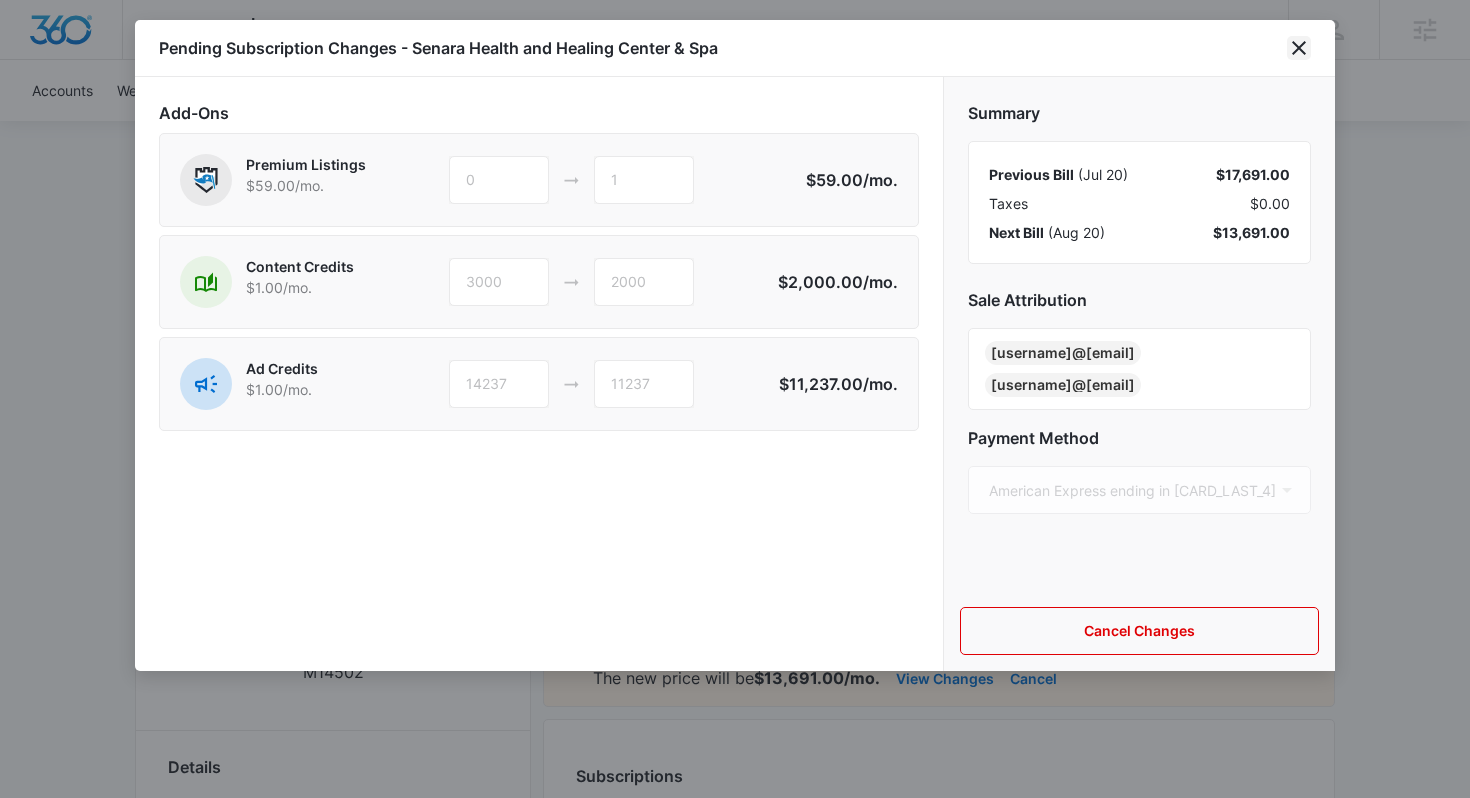 click 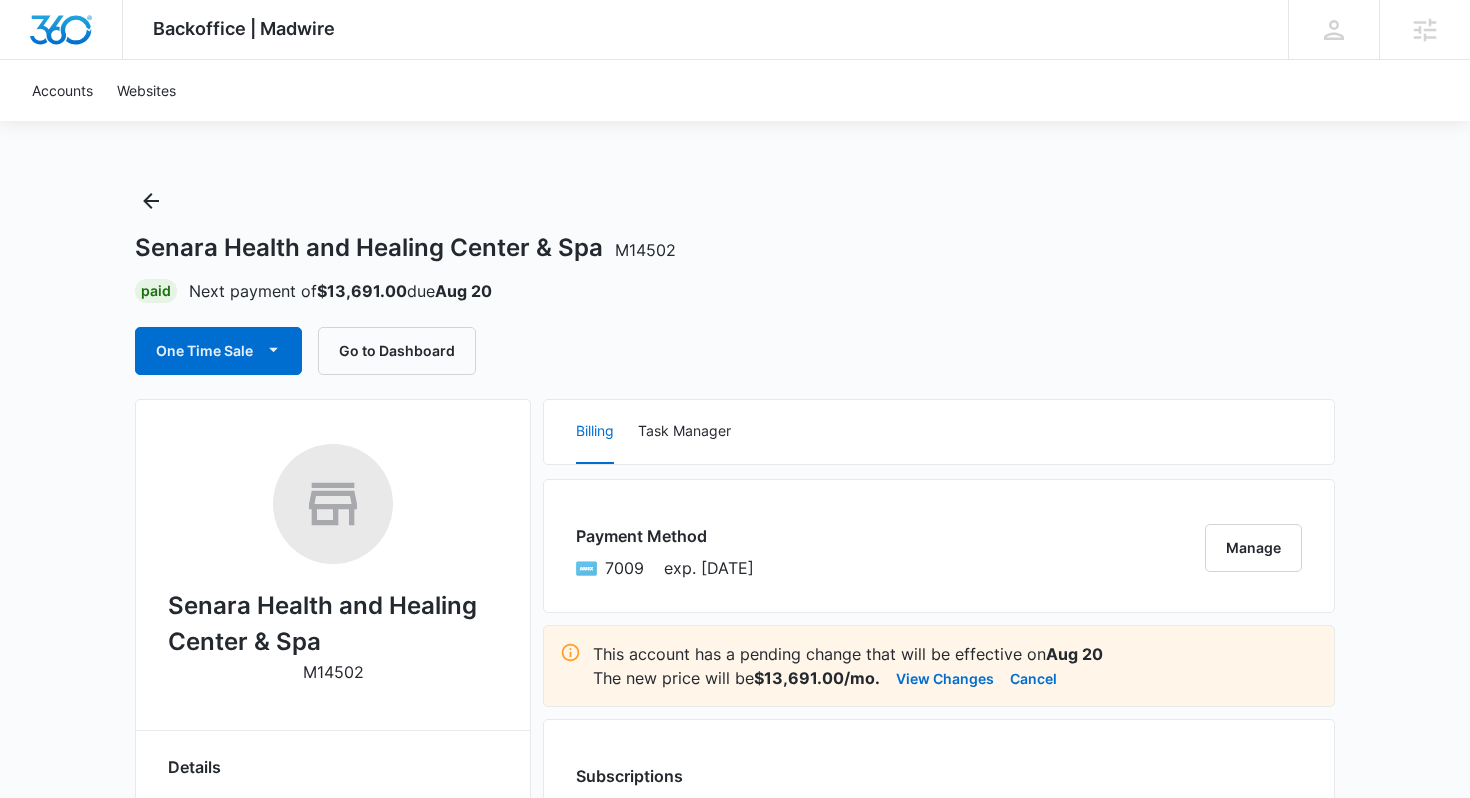 click on "Senara Health and Healing Center & Spa M14502 Paid Next payment of  $[PRICE]  due  [DATE] One Time Sale Go to Dashboard" at bounding box center [735, 280] 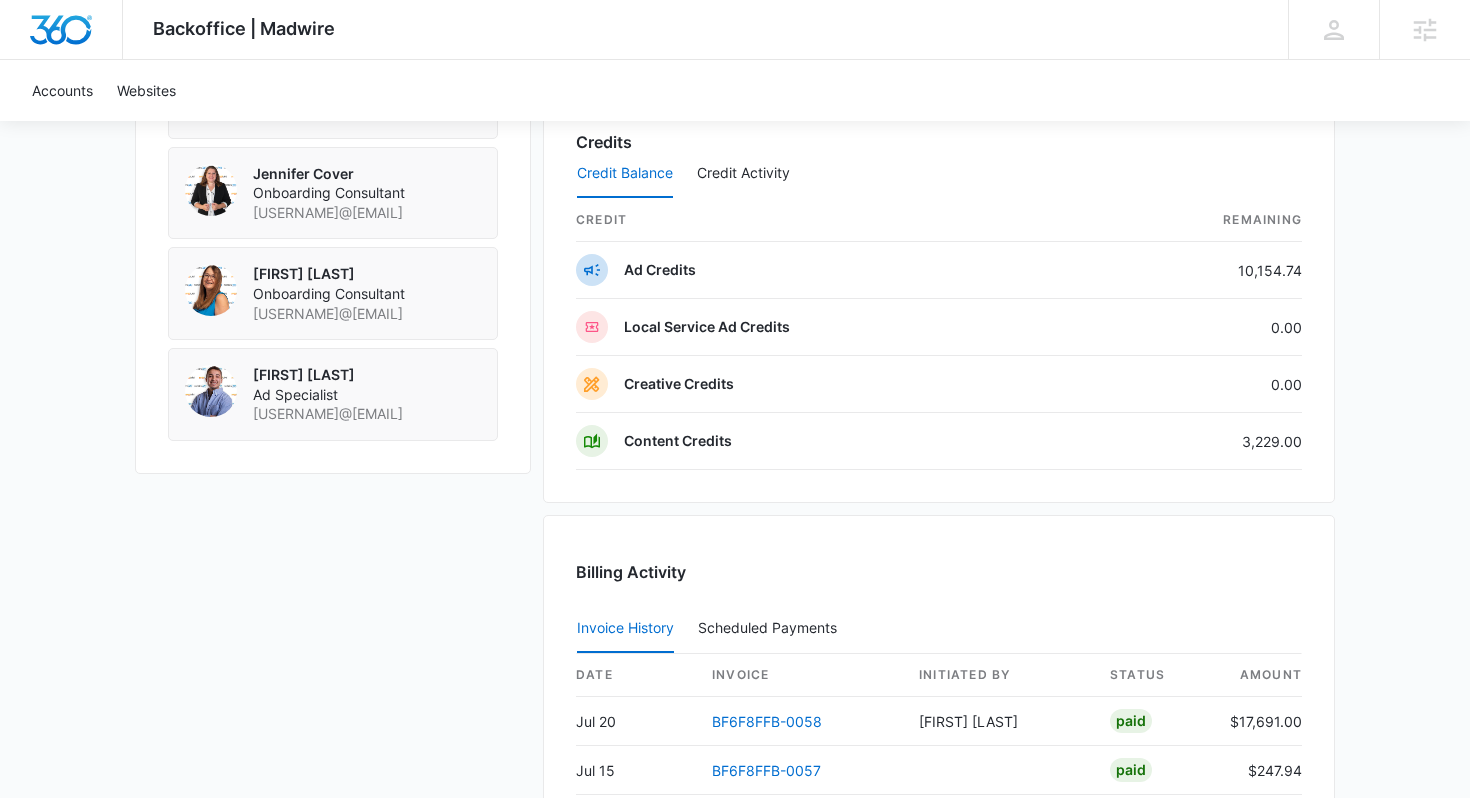 scroll, scrollTop: 2100, scrollLeft: 0, axis: vertical 